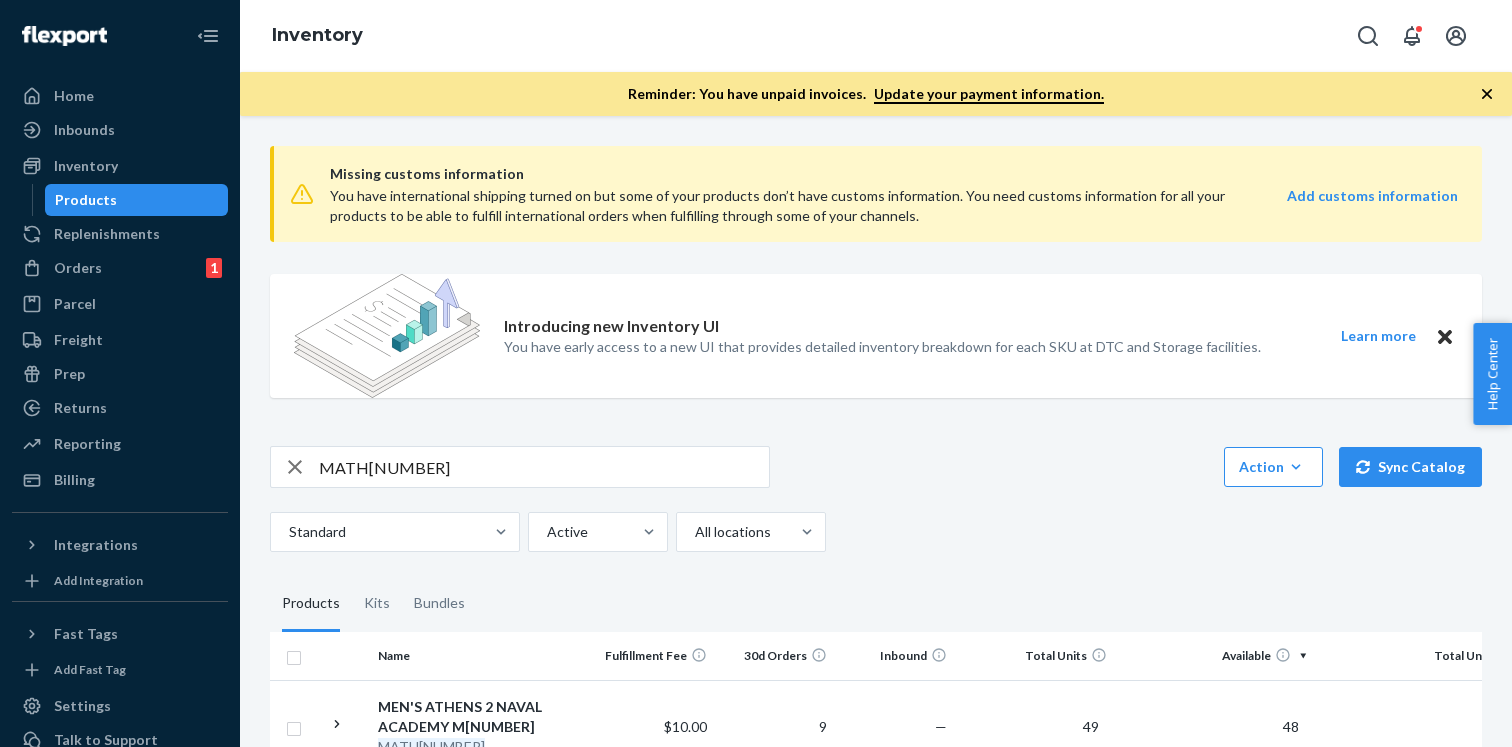scroll, scrollTop: 0, scrollLeft: 0, axis: both 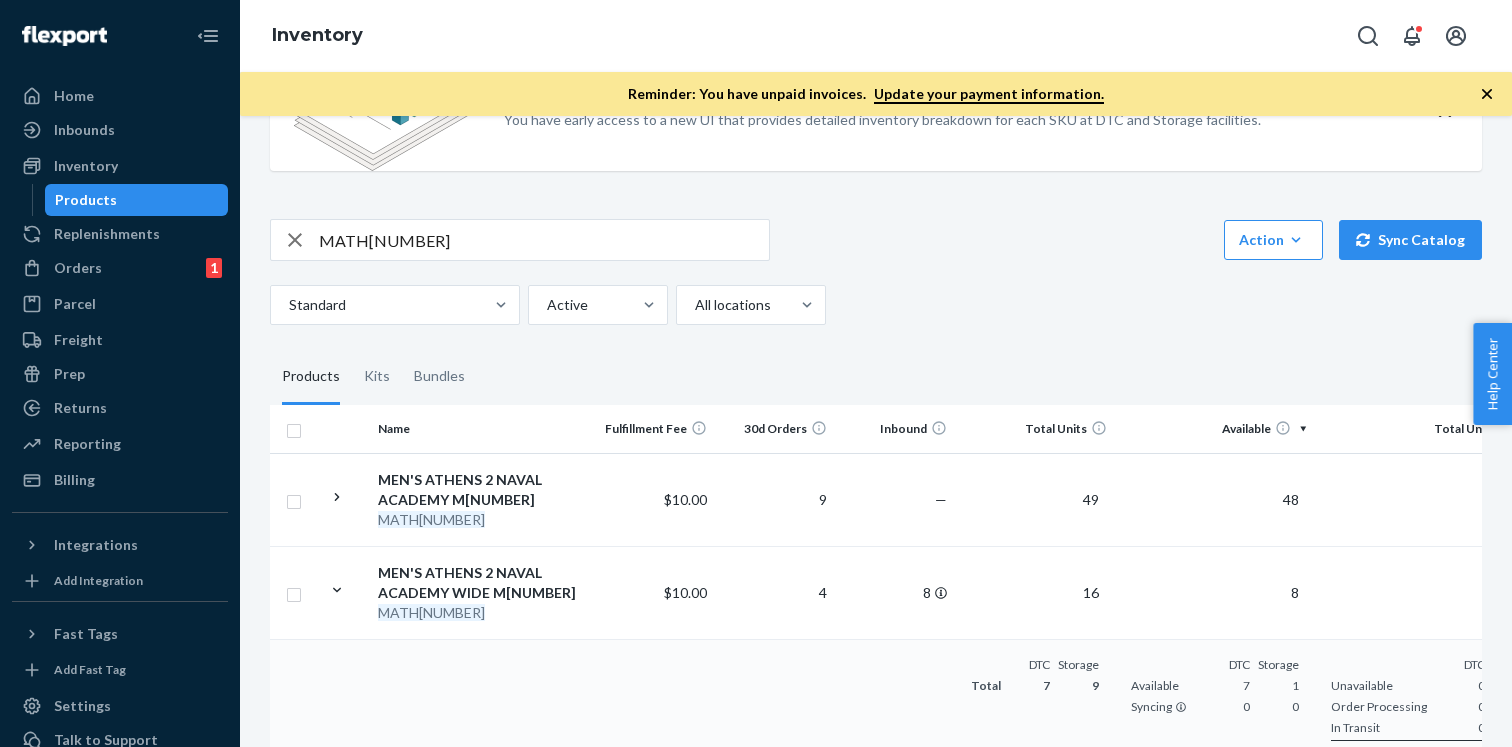 click on "MATH25091502E" at bounding box center [544, 240] 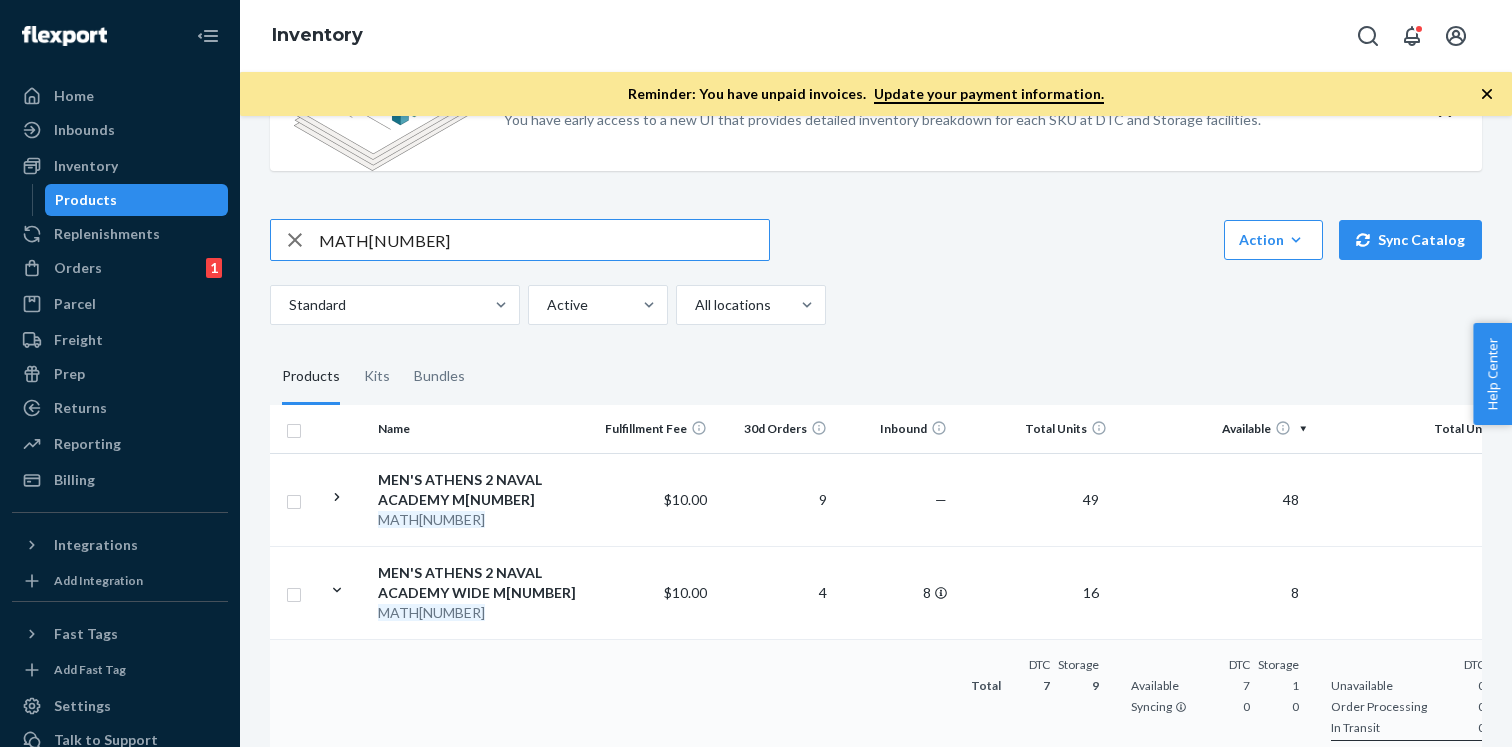 click on "MATH25091502E" at bounding box center (544, 240) 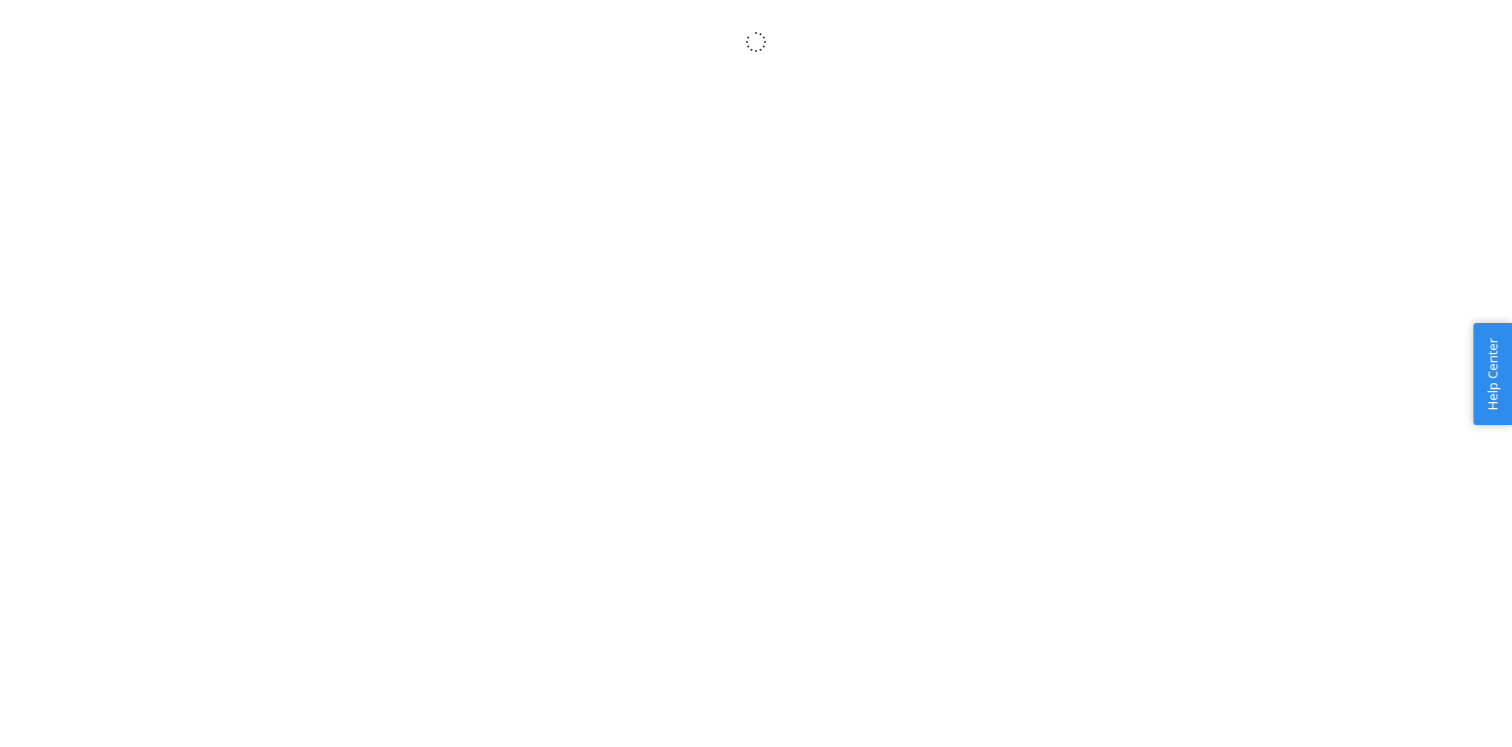 scroll, scrollTop: 0, scrollLeft: 0, axis: both 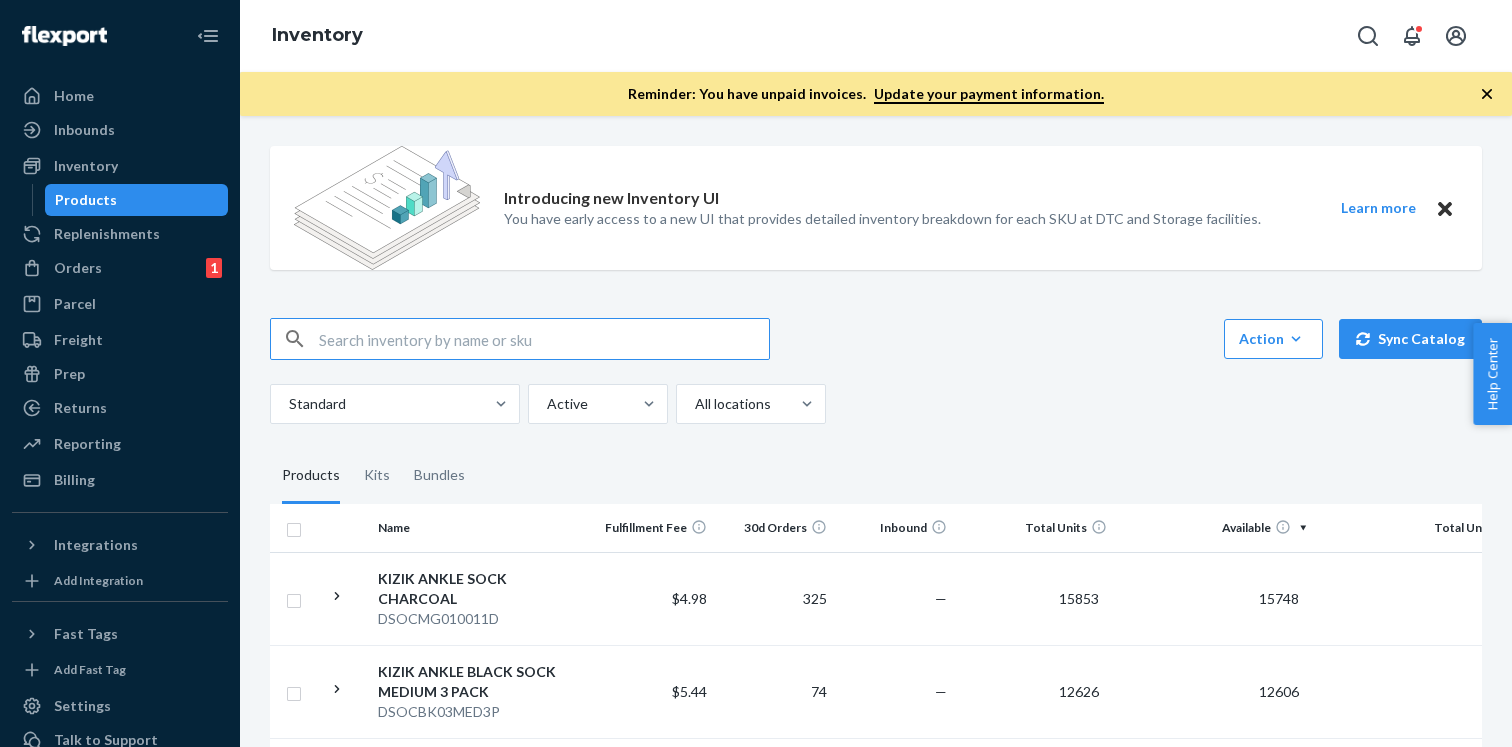 click at bounding box center [544, 339] 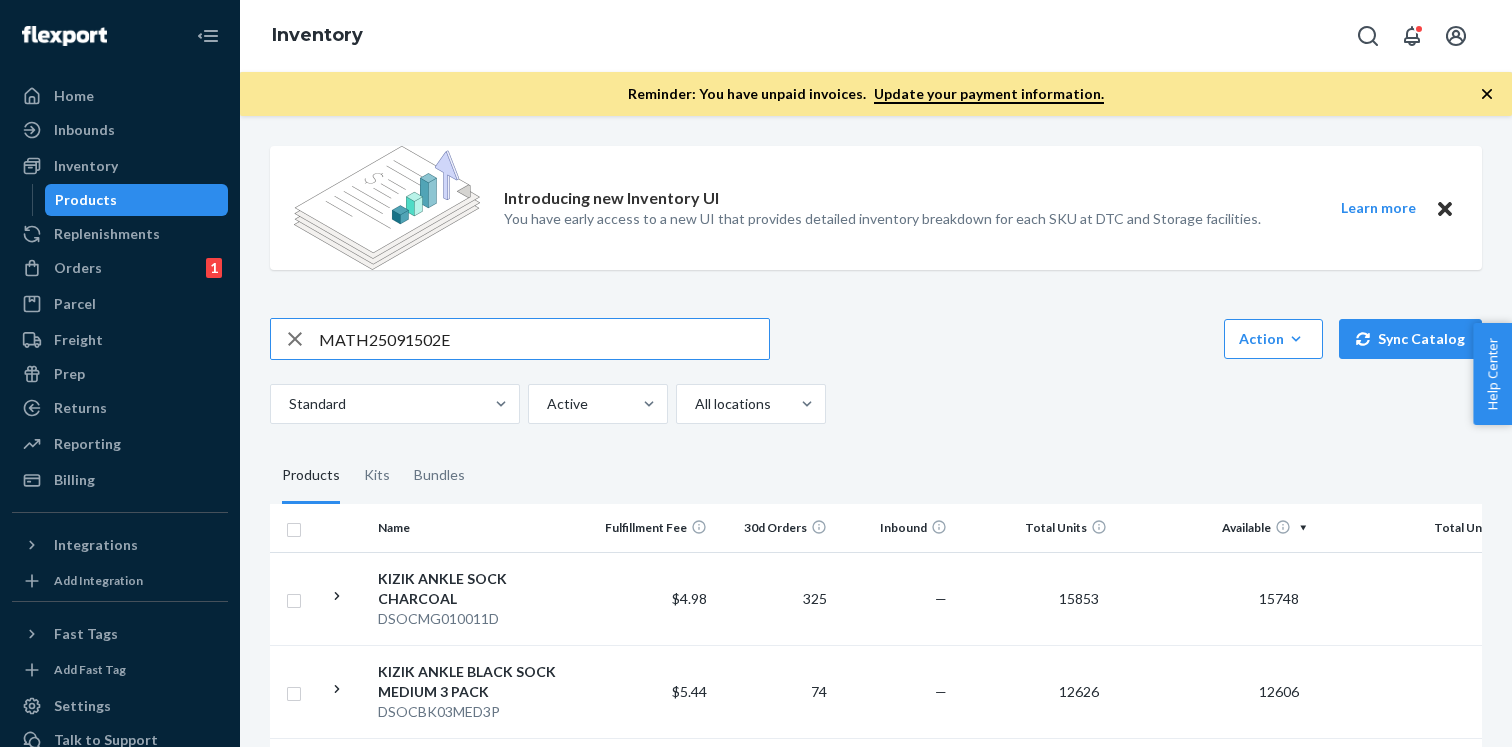 type on "MATH25091502E" 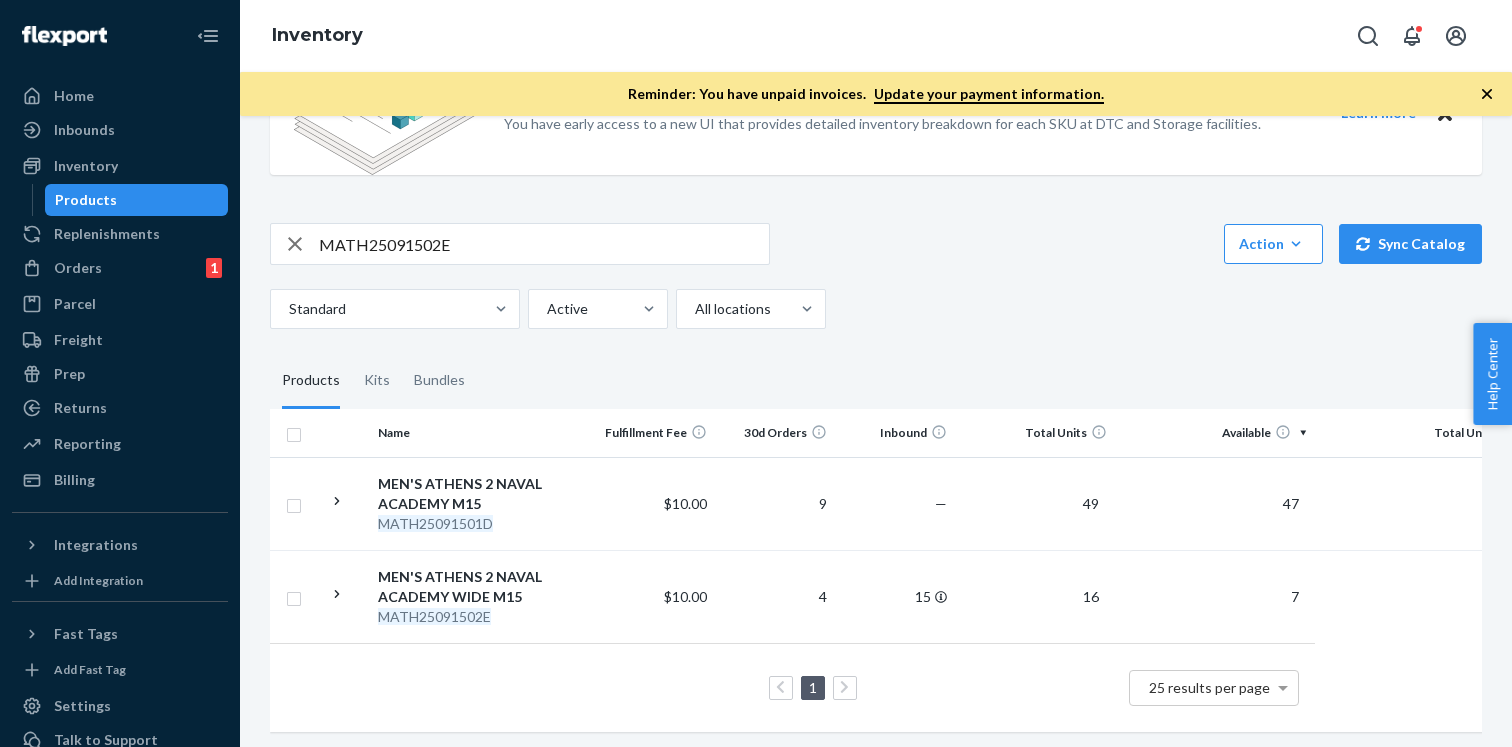 scroll, scrollTop: 227, scrollLeft: 0, axis: vertical 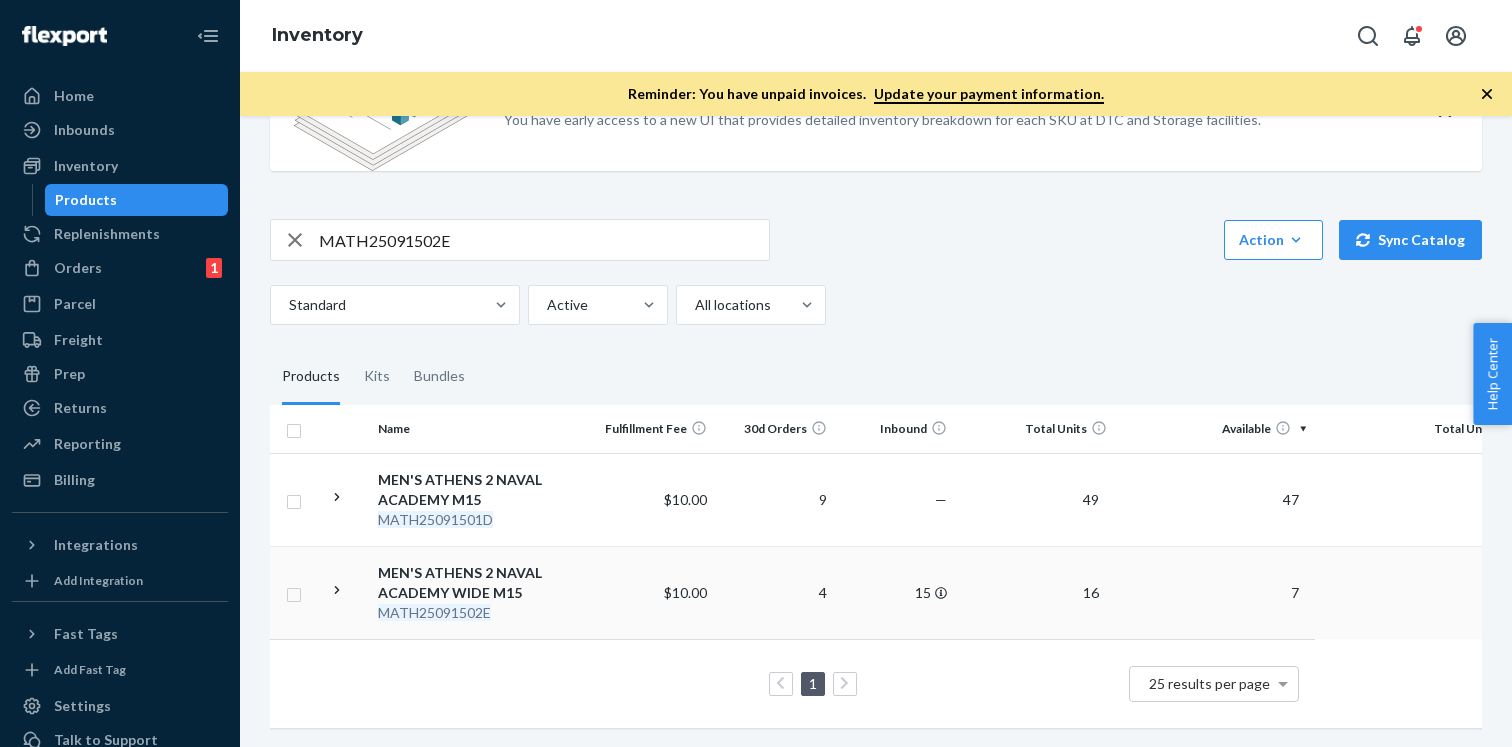 click 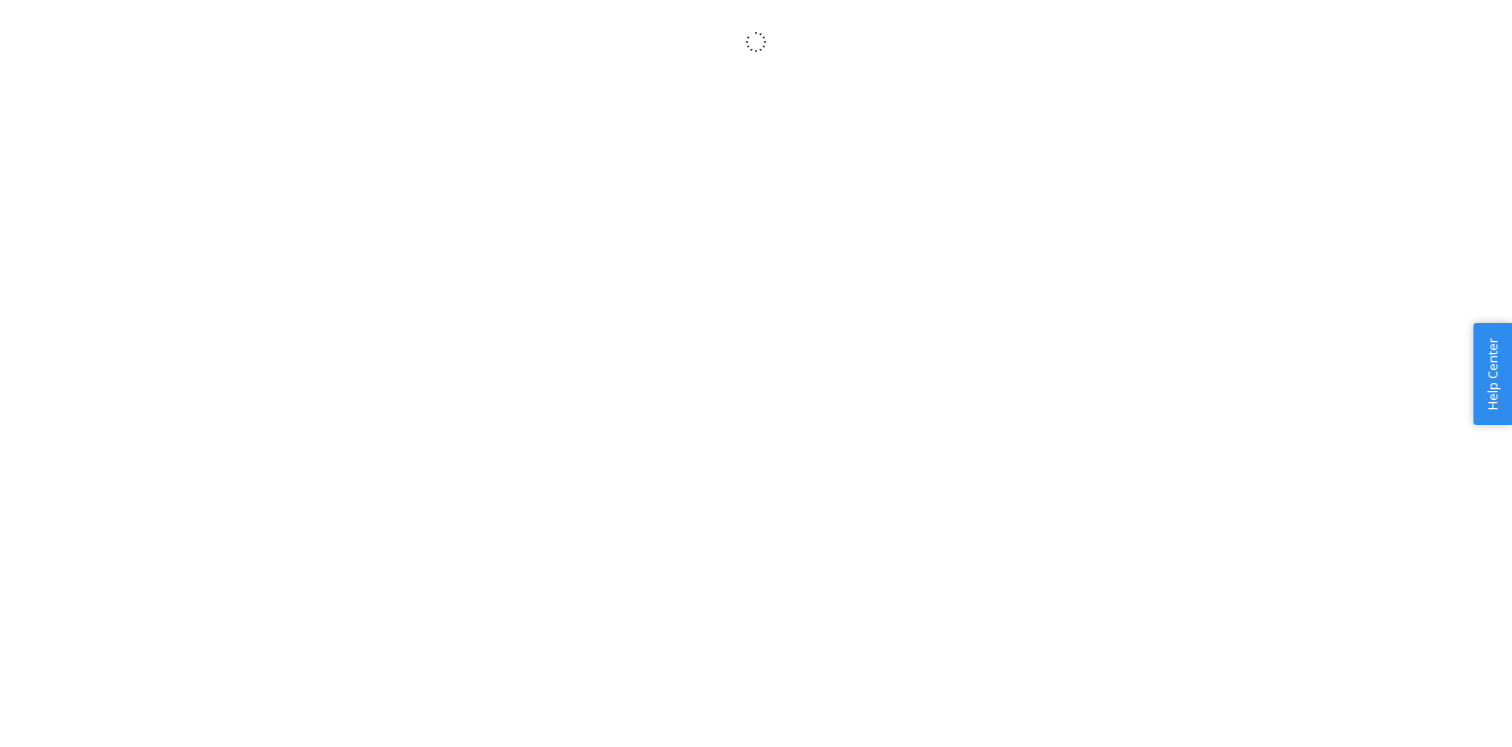 scroll, scrollTop: 0, scrollLeft: 0, axis: both 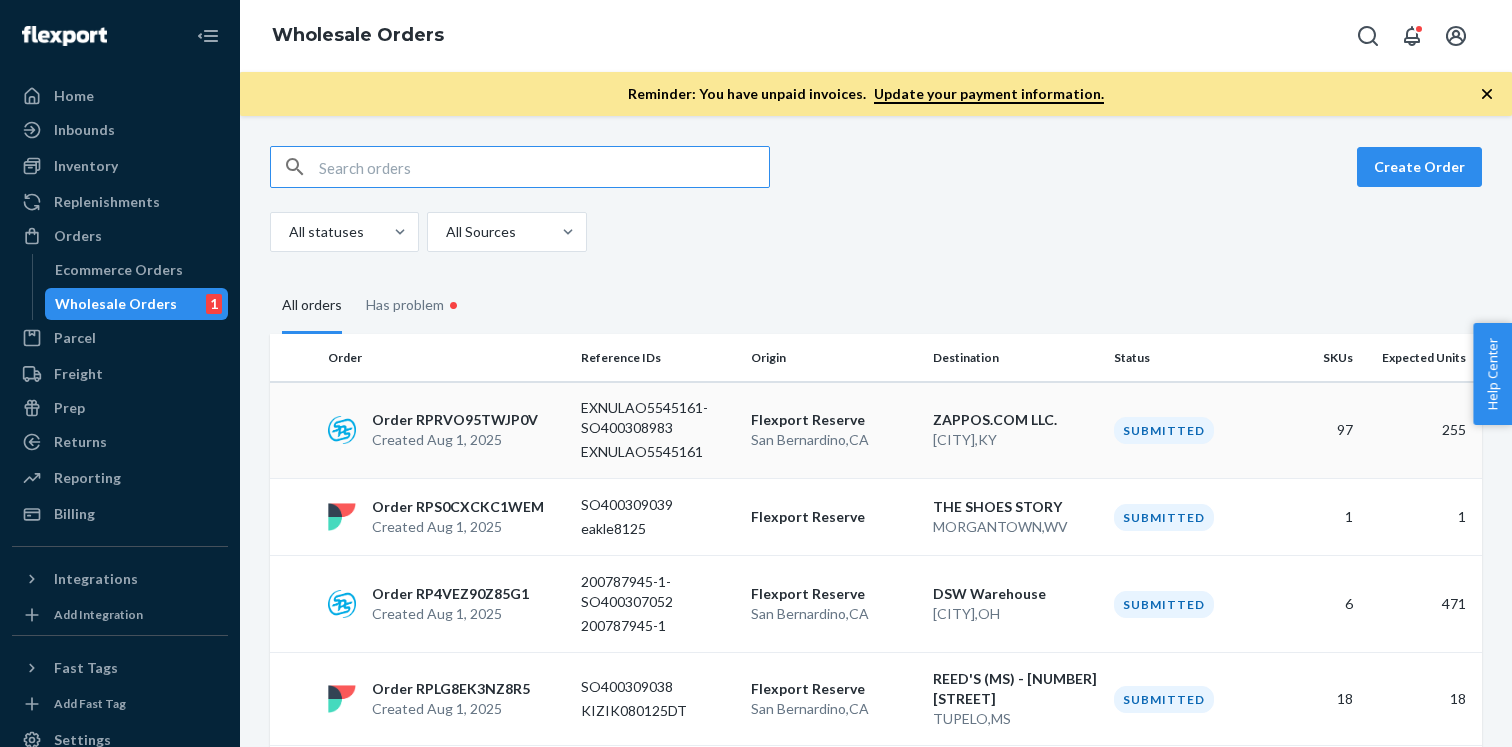 click on "Order RPRVO95TWJP0V Created [DATE]" at bounding box center [446, 430] 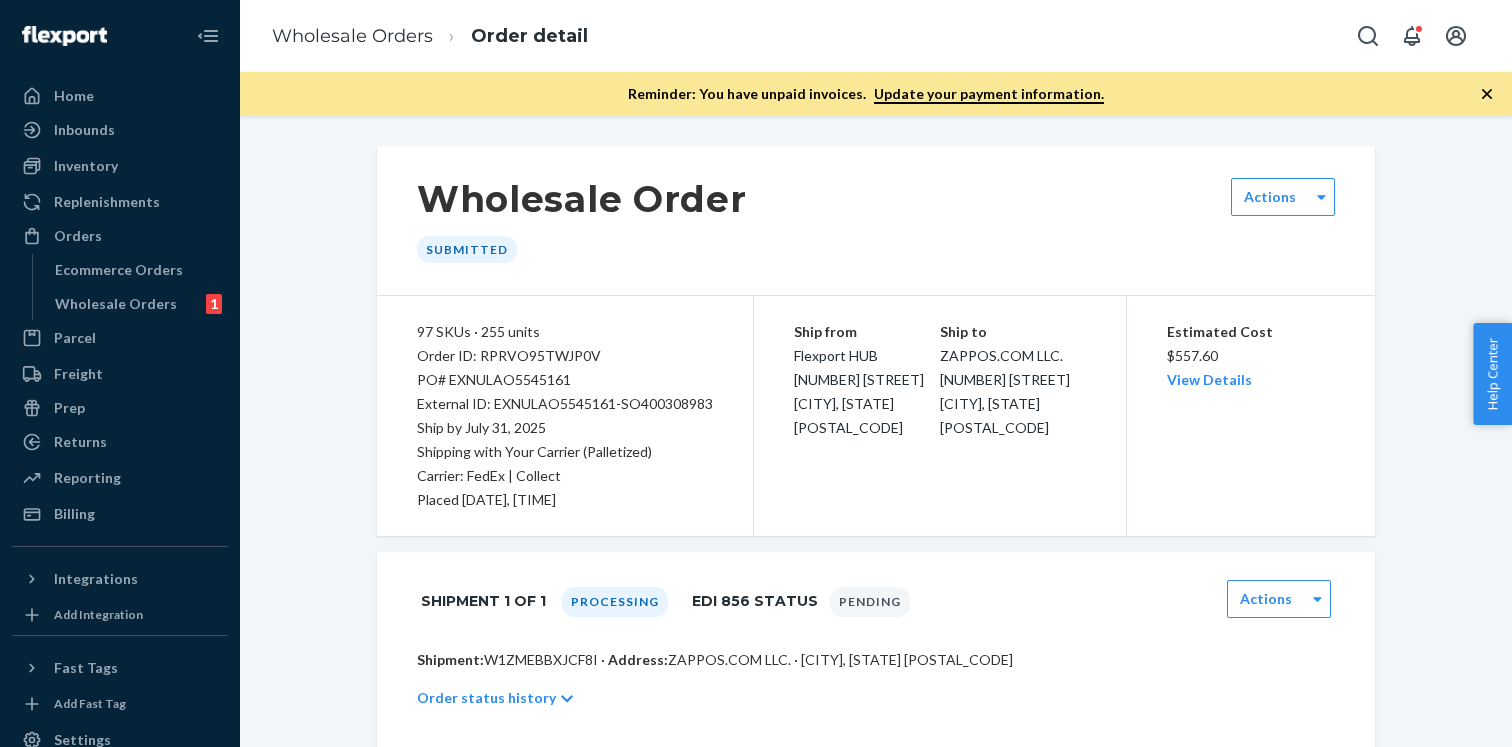 click on "Shipment:   W1ZMEBBXJCF8I ·     Address:   ZAPPOS.COM LLC. · [CITY], [STATE] [POSTAL_CODE]" at bounding box center [876, 660] 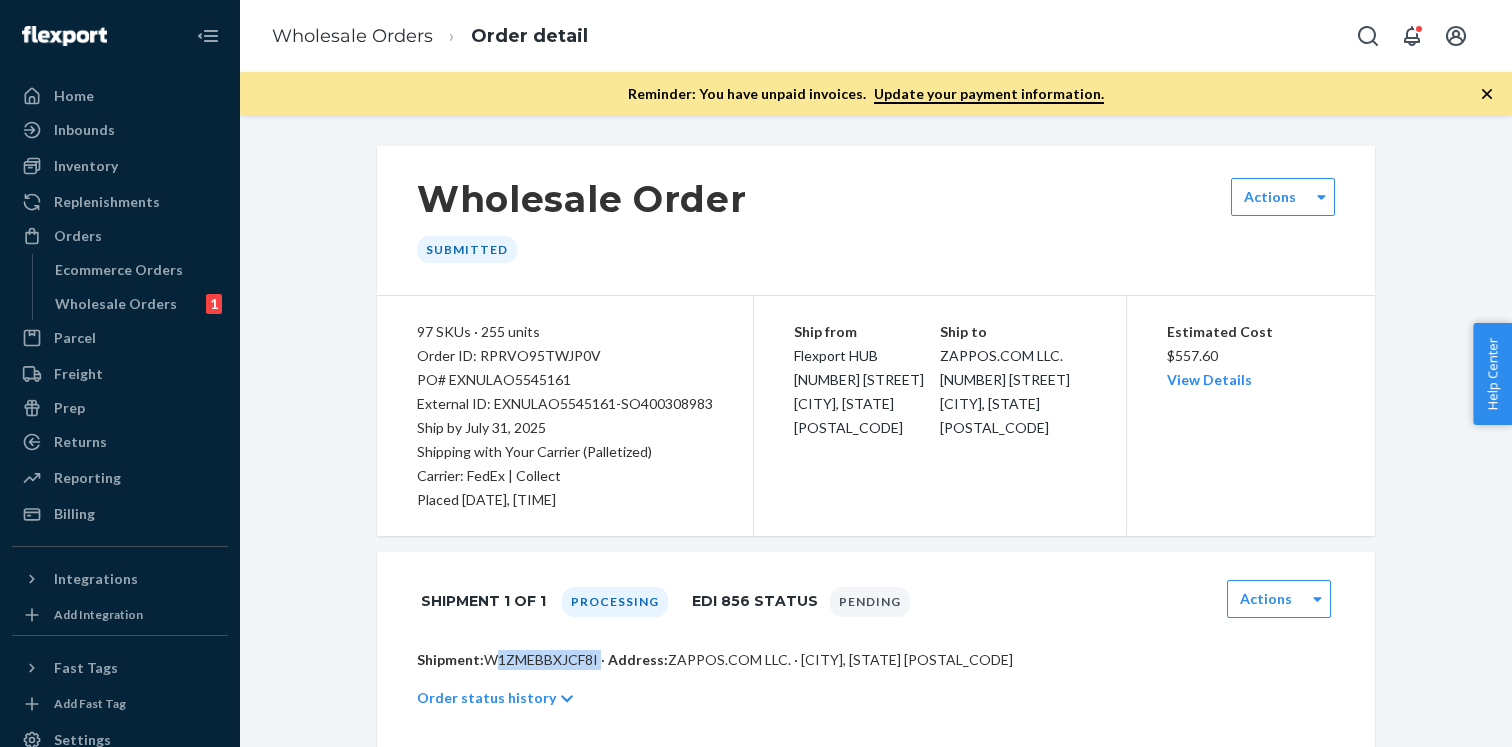 click on "Shipment:   W1ZMEBBXJCF8I ·     Address:   ZAPPOS.COM LLC. · [CITY], [STATE] [POSTAL_CODE]" at bounding box center [876, 660] 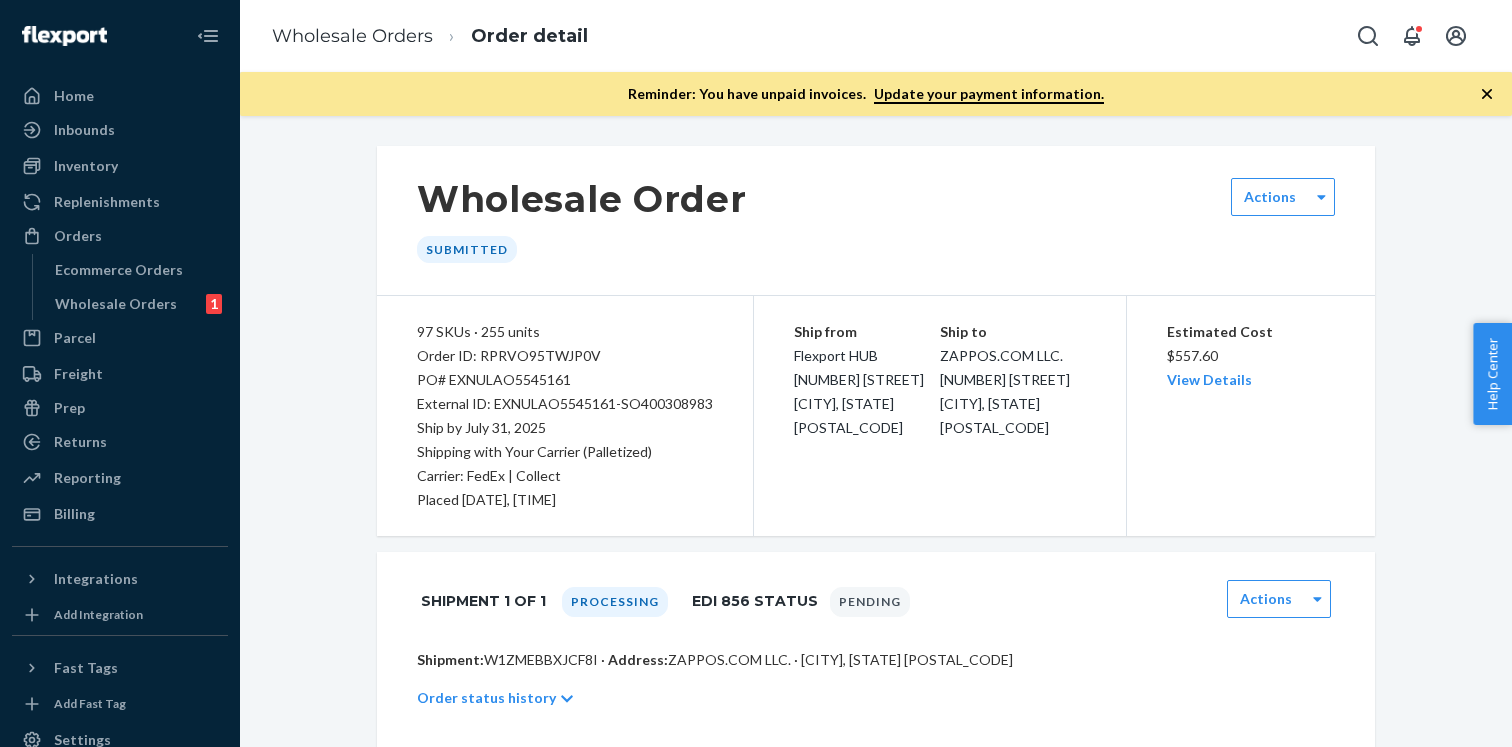 click on "Order ID: RPRVO95TWJP0V" at bounding box center (565, 356) 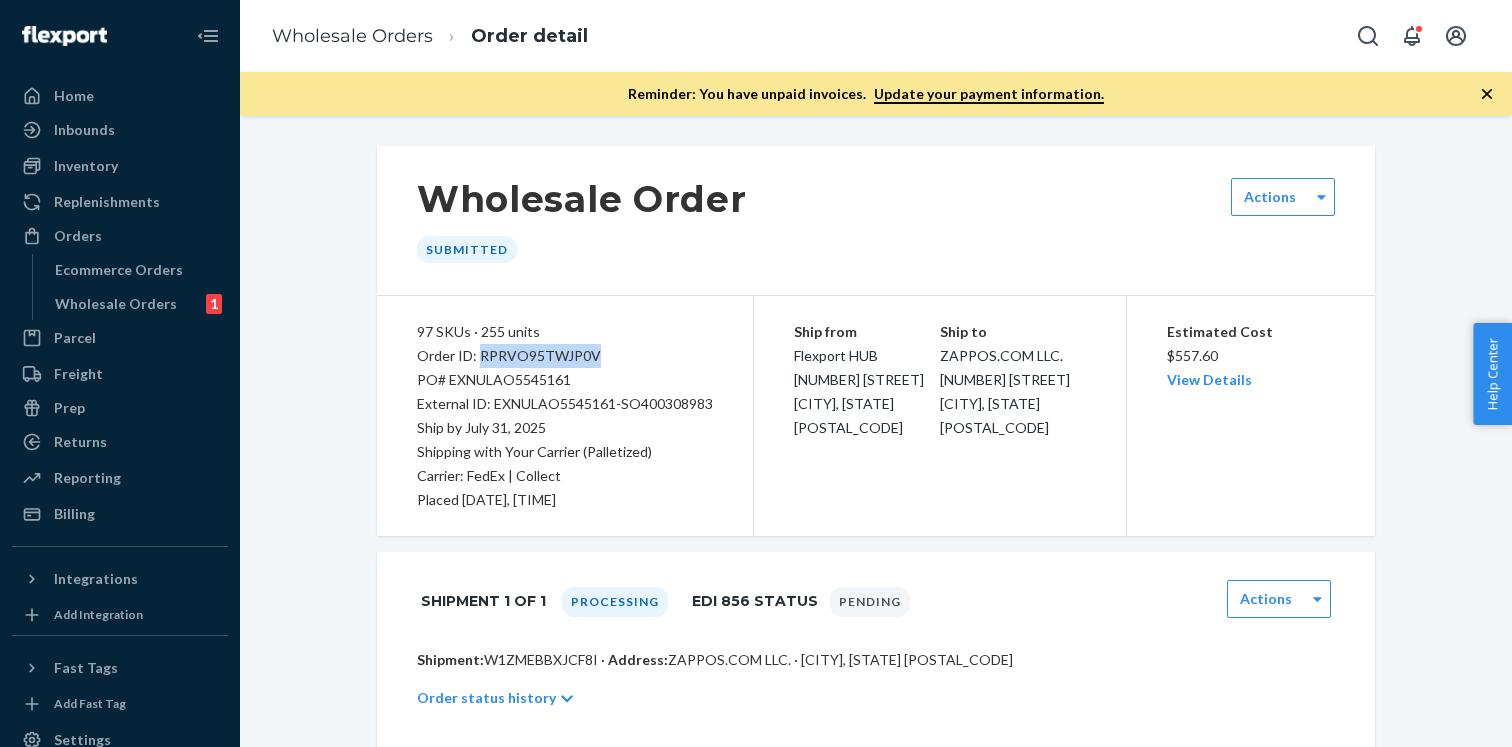 click on "Order ID: RPRVO95TWJP0V" at bounding box center (565, 356) 